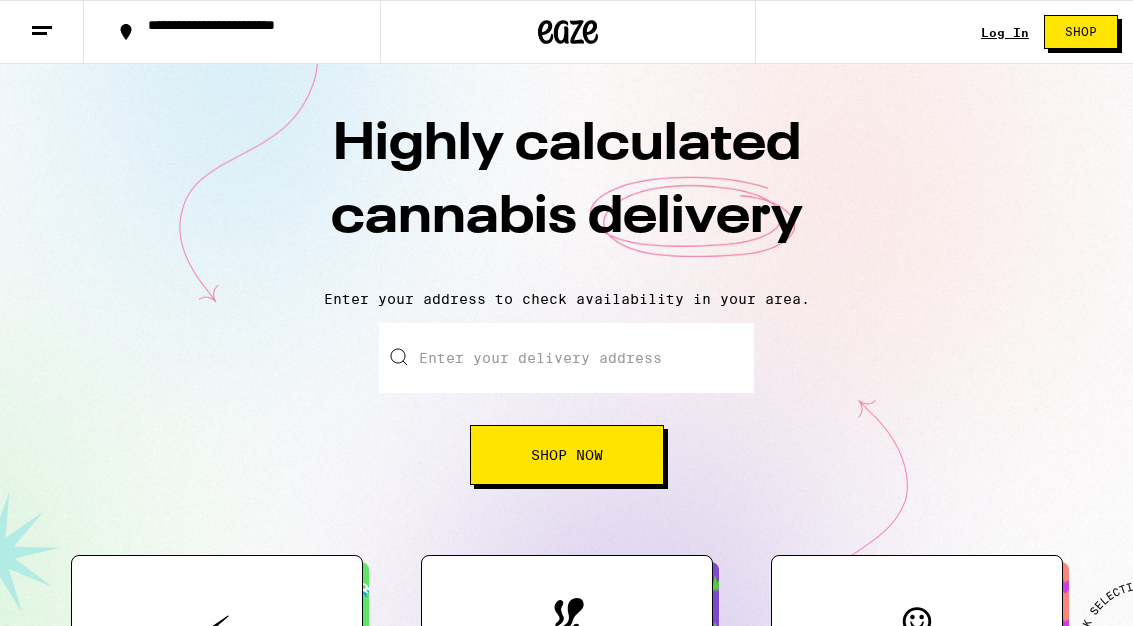 scroll, scrollTop: 0, scrollLeft: 0, axis: both 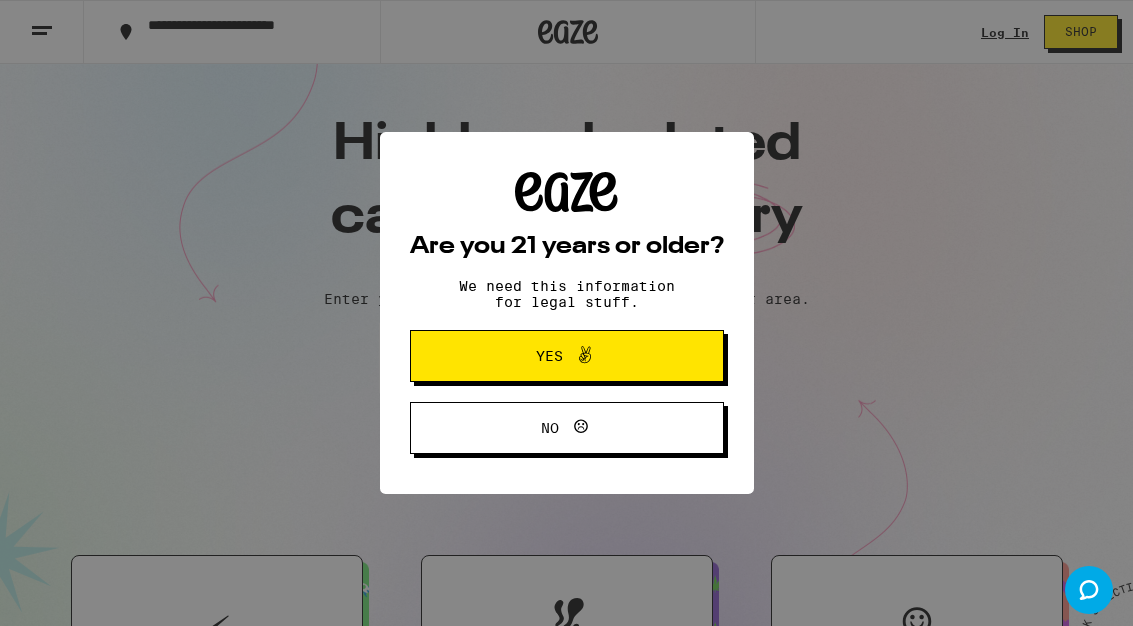 click on "Yes" at bounding box center [567, 356] 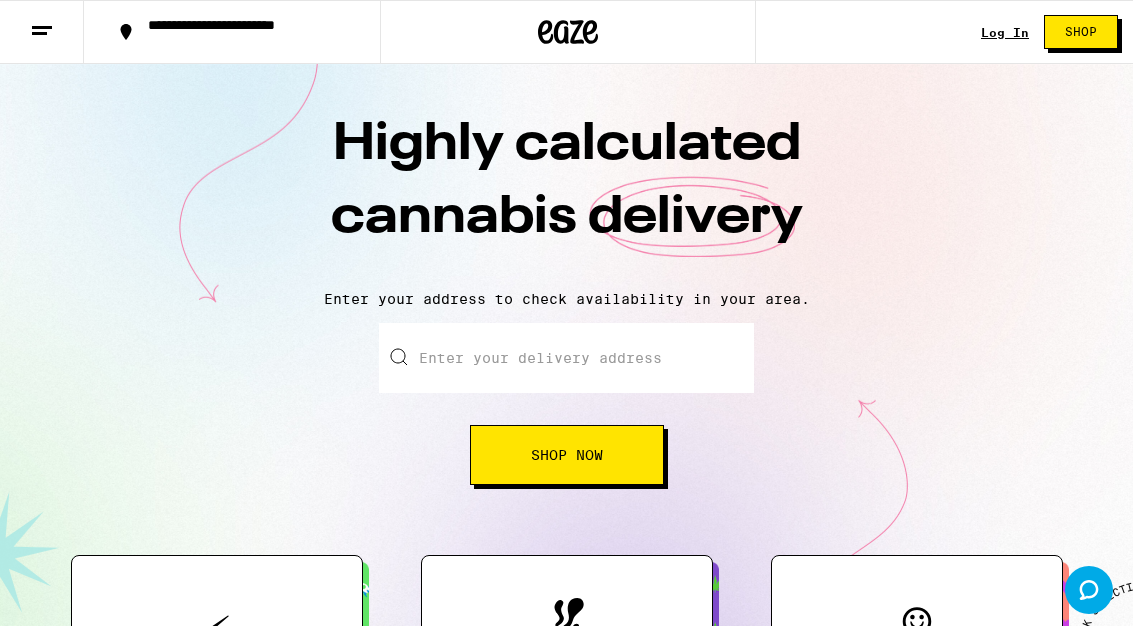 click on "Enter your delivery address" at bounding box center [566, 358] 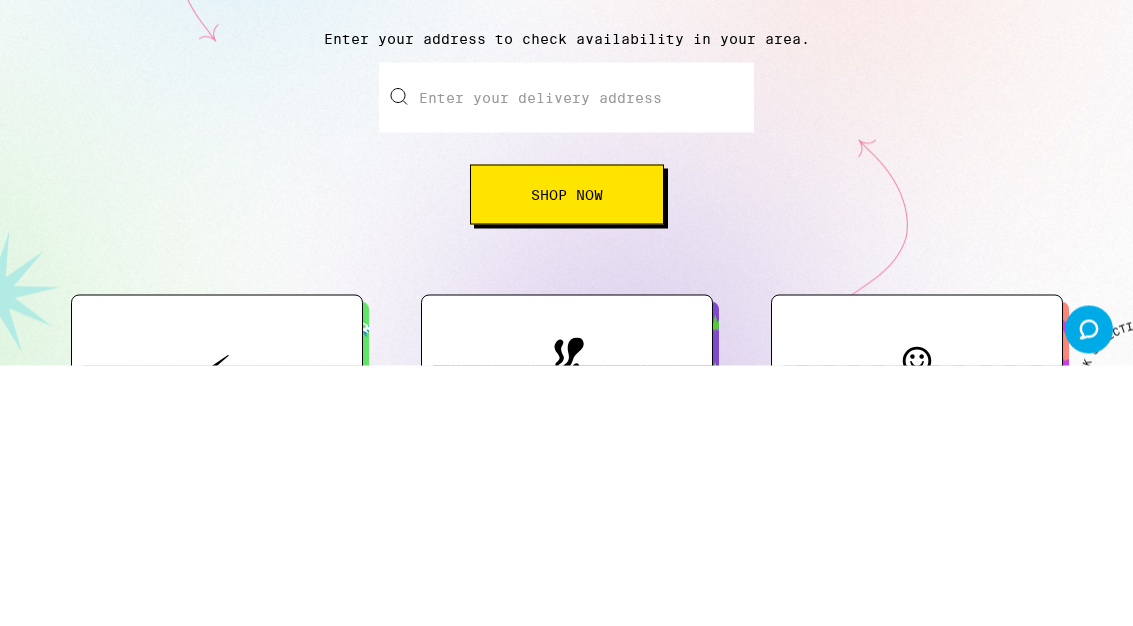 scroll, scrollTop: 0, scrollLeft: 0, axis: both 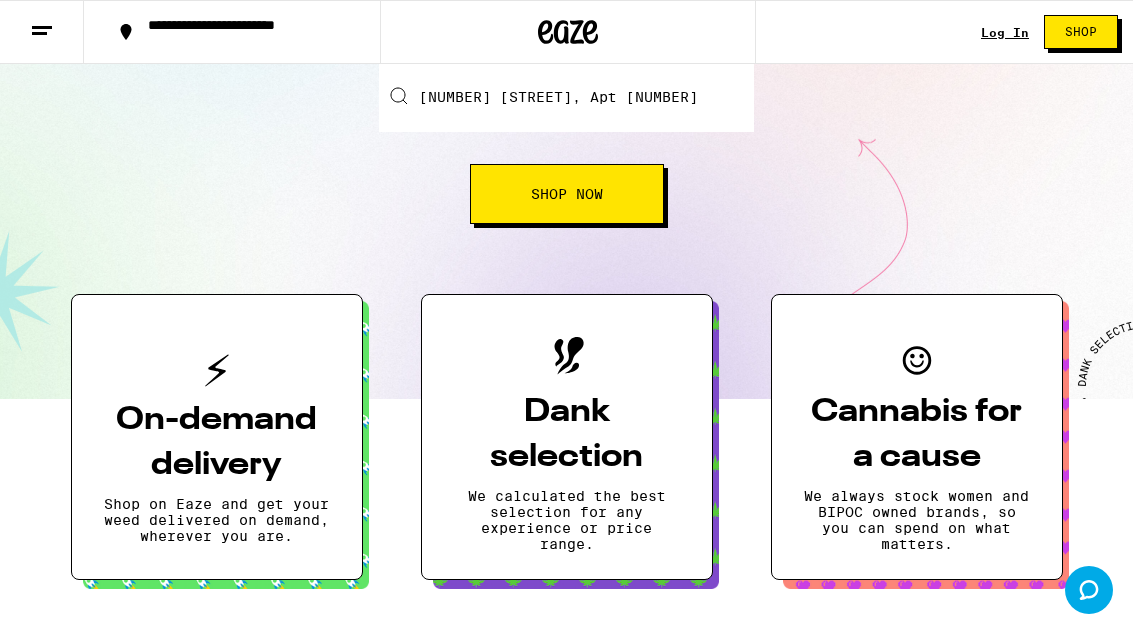 click on "Shop Now" at bounding box center [567, 194] 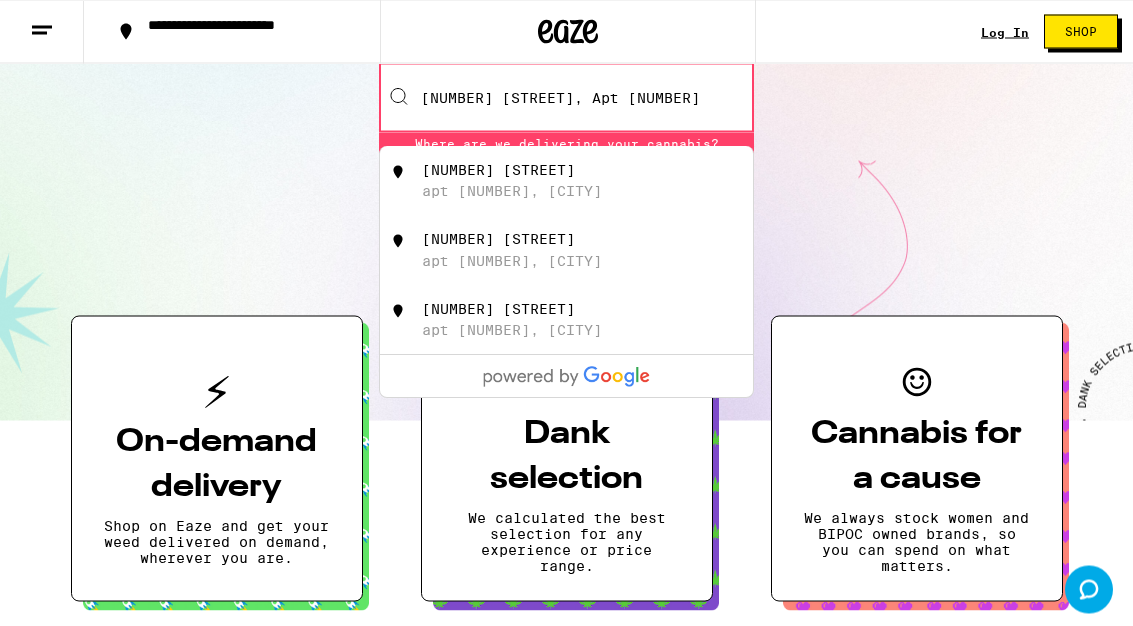 click on "[NUMBER] [STREET]" at bounding box center (498, 171) 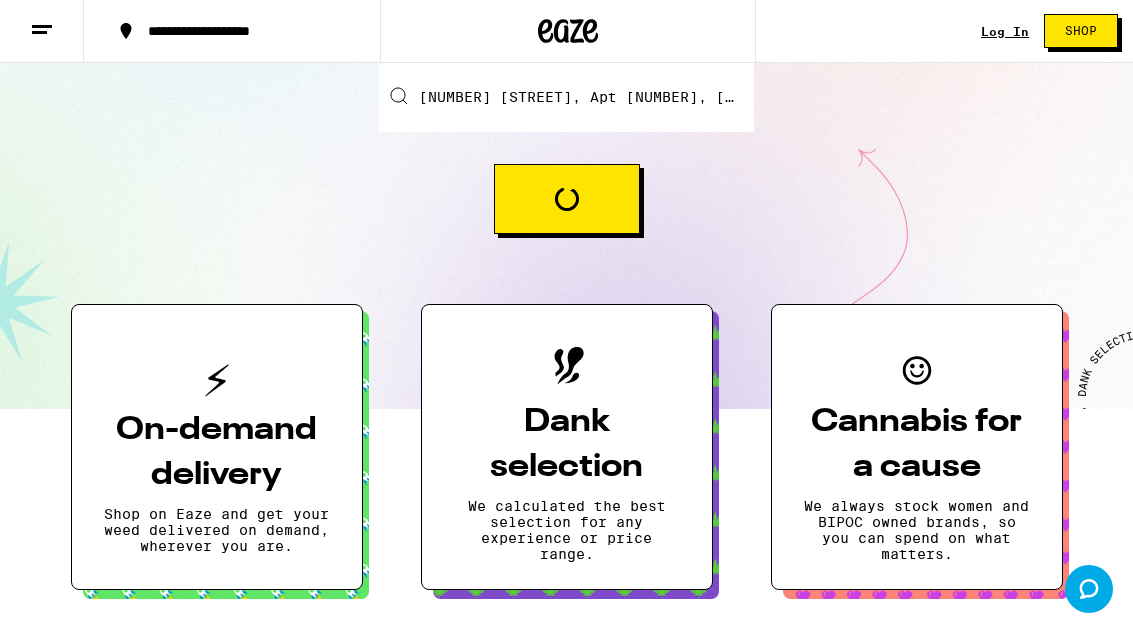 scroll, scrollTop: 261, scrollLeft: 0, axis: vertical 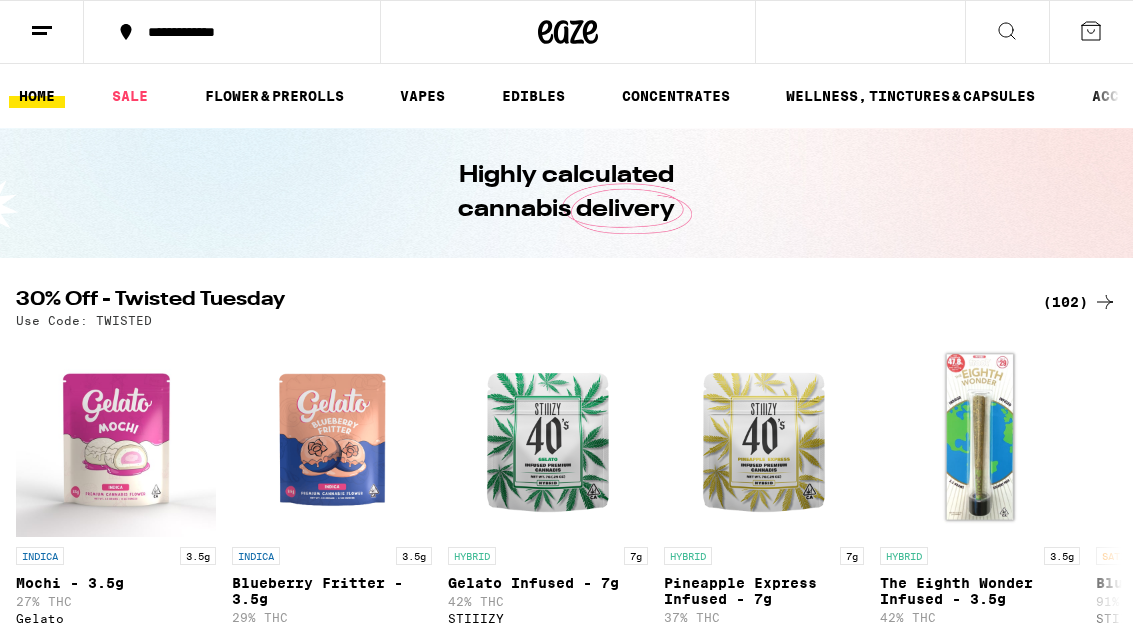 click 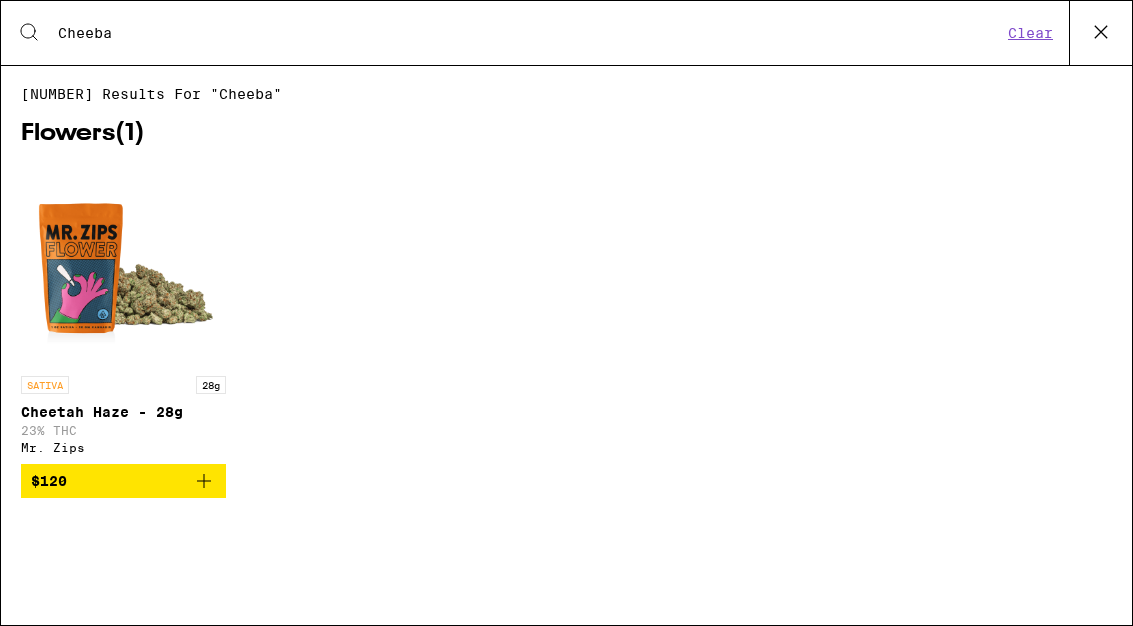scroll, scrollTop: 0, scrollLeft: 0, axis: both 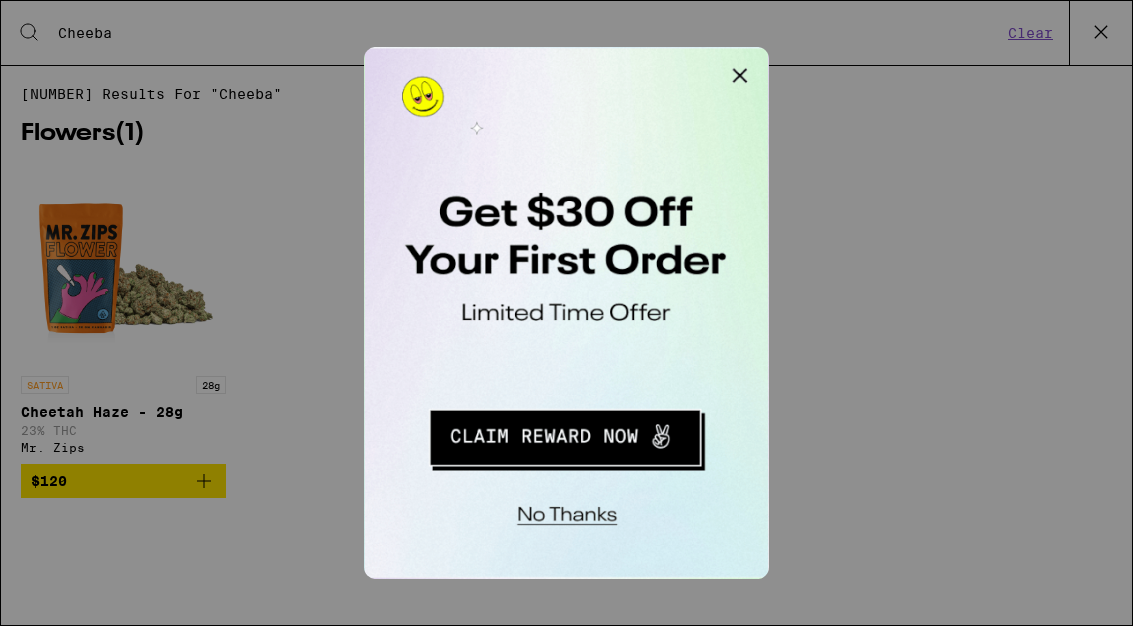 click at bounding box center [618, 67] 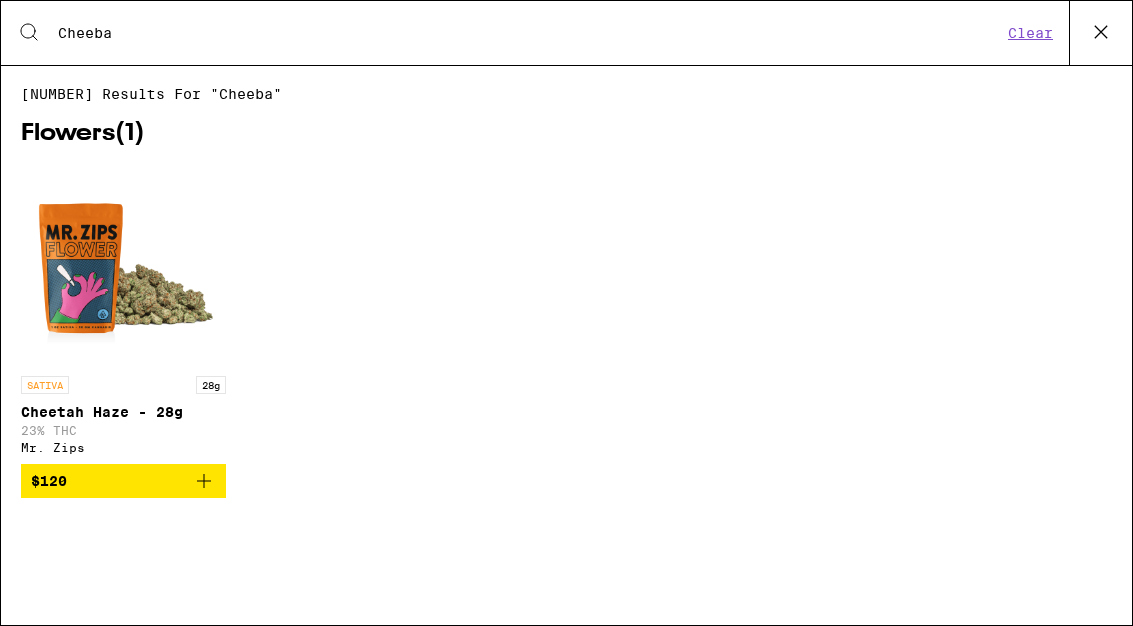 click on "Cheeba" at bounding box center (529, 33) 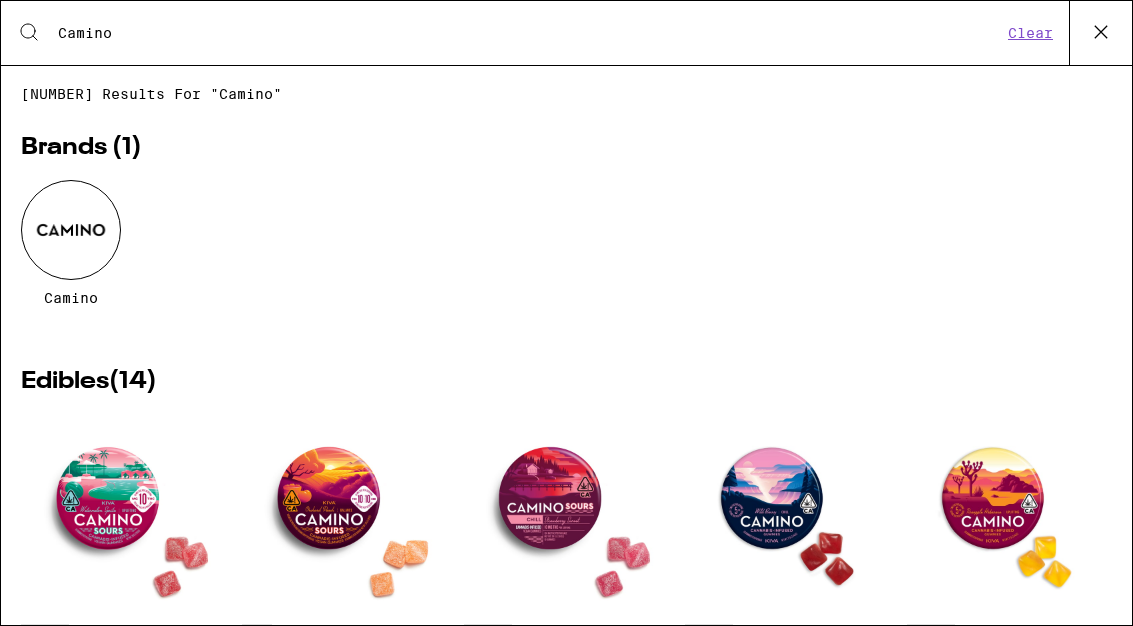 scroll, scrollTop: 0, scrollLeft: 0, axis: both 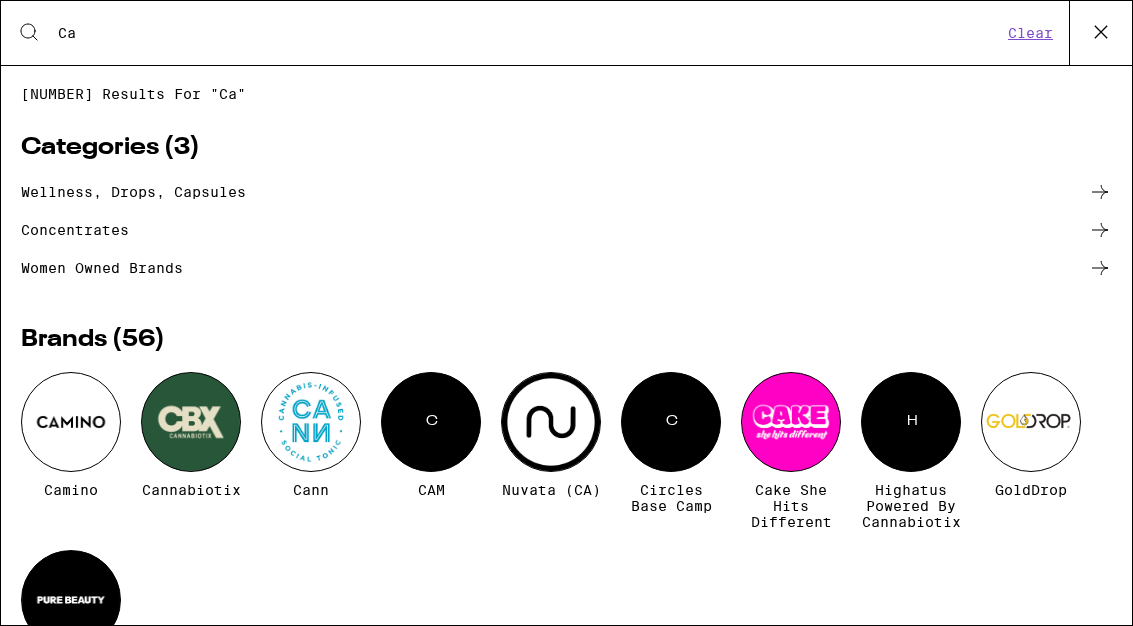 type on "C" 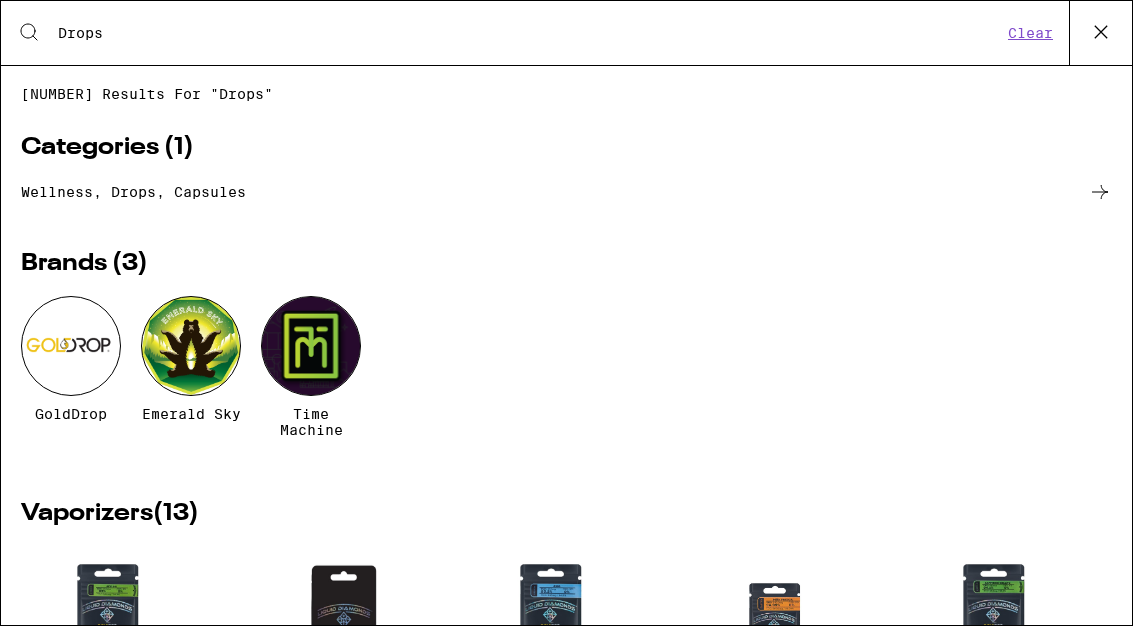 type on "Drops" 